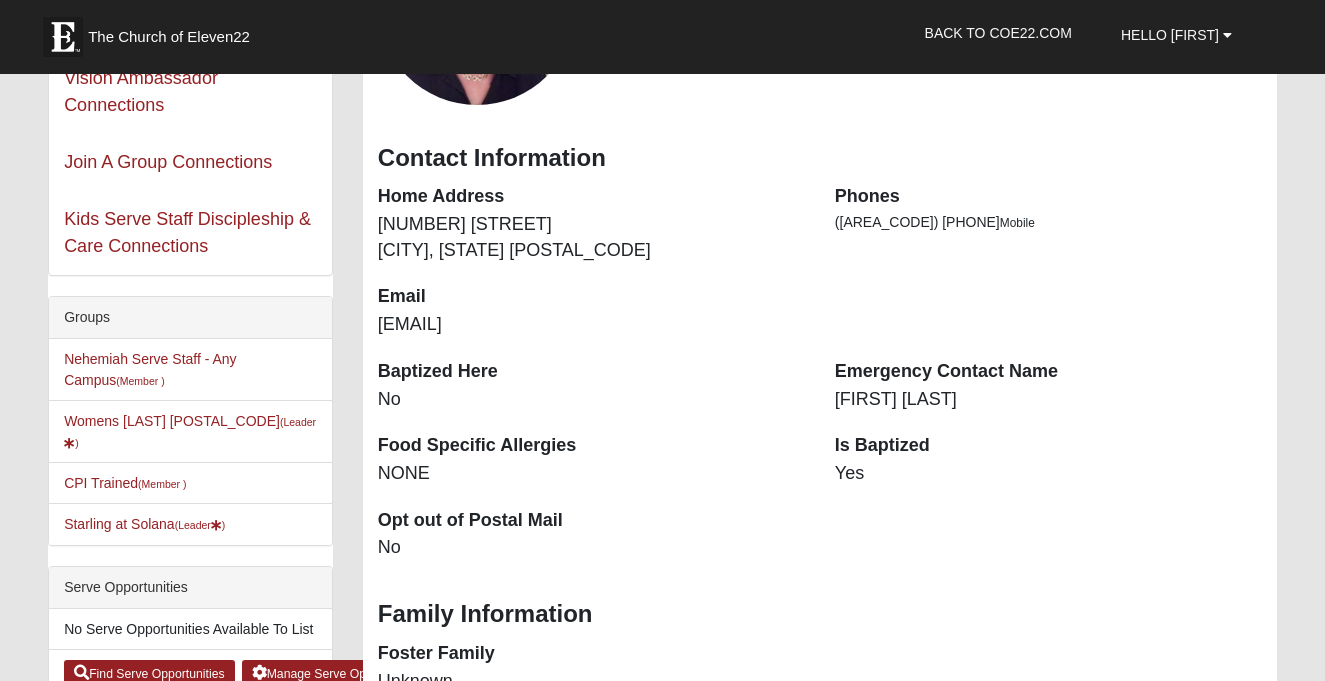 scroll, scrollTop: 284, scrollLeft: 0, axis: vertical 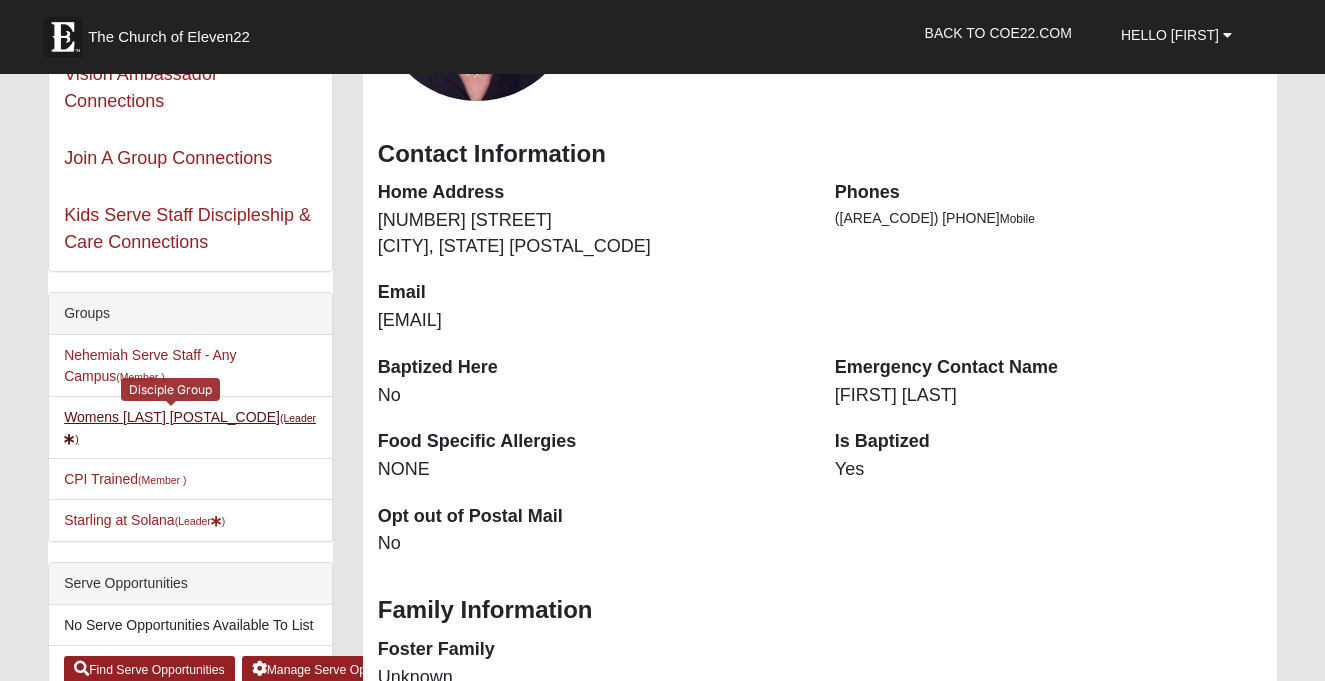 click on "Womens [LAST] [POSTAL_CODE]  (Leader
)" at bounding box center (190, 427) 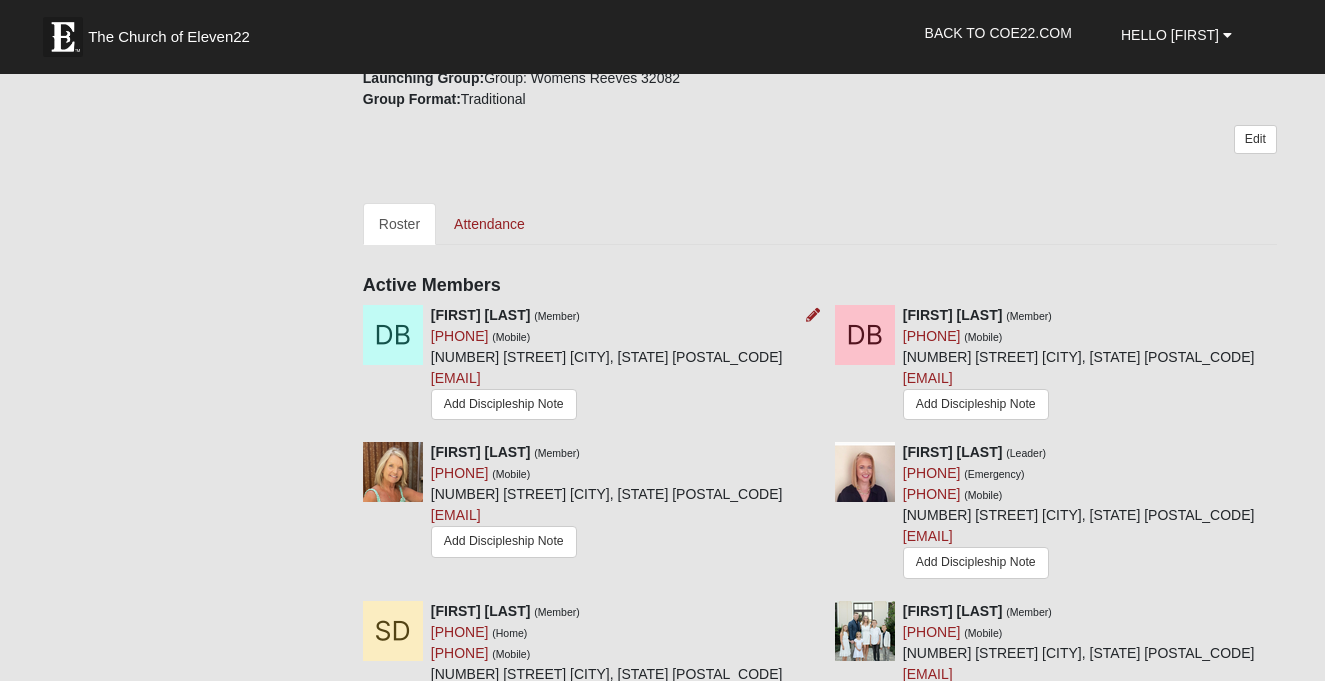 scroll, scrollTop: 657, scrollLeft: 0, axis: vertical 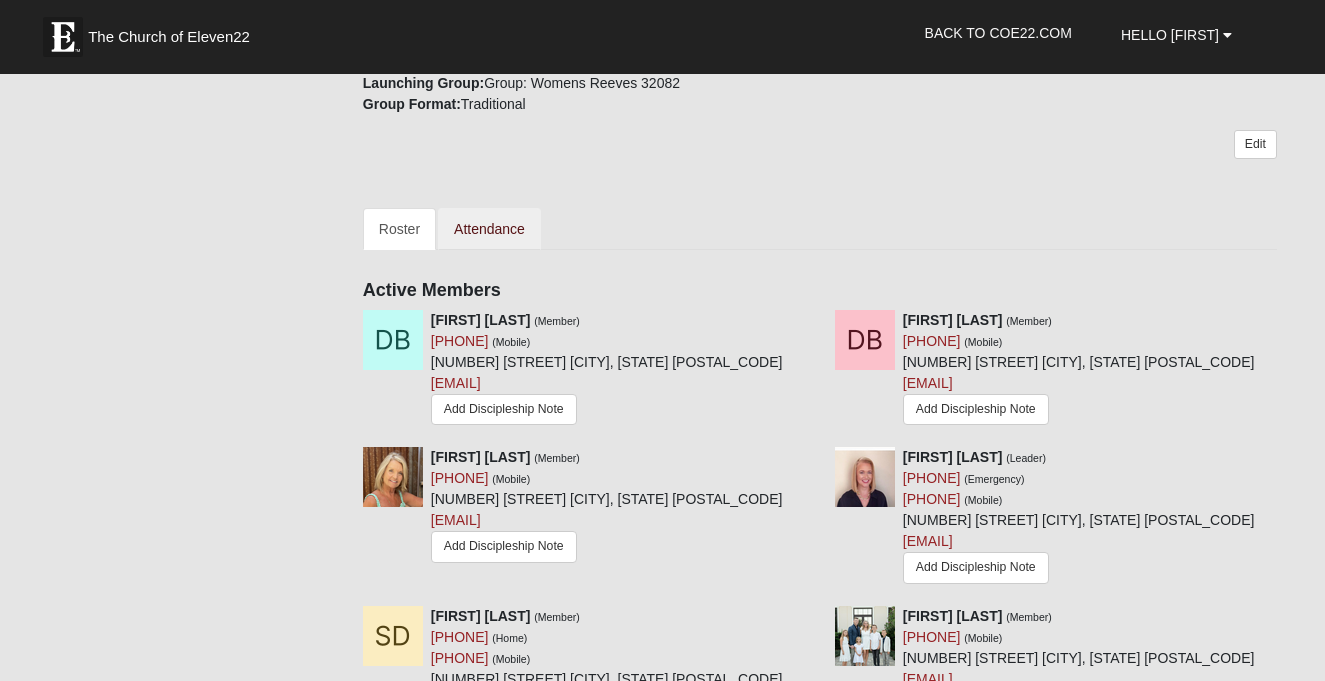 click on "Attendance" at bounding box center (489, 229) 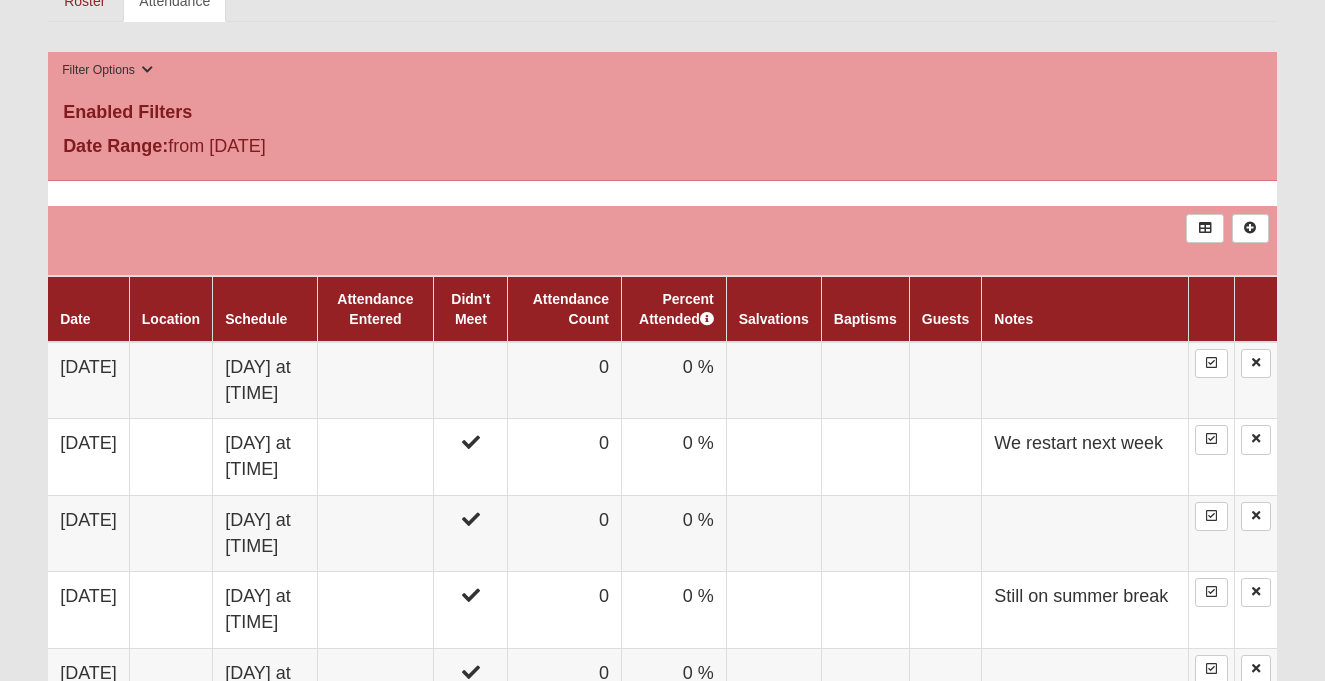 scroll, scrollTop: 975, scrollLeft: 0, axis: vertical 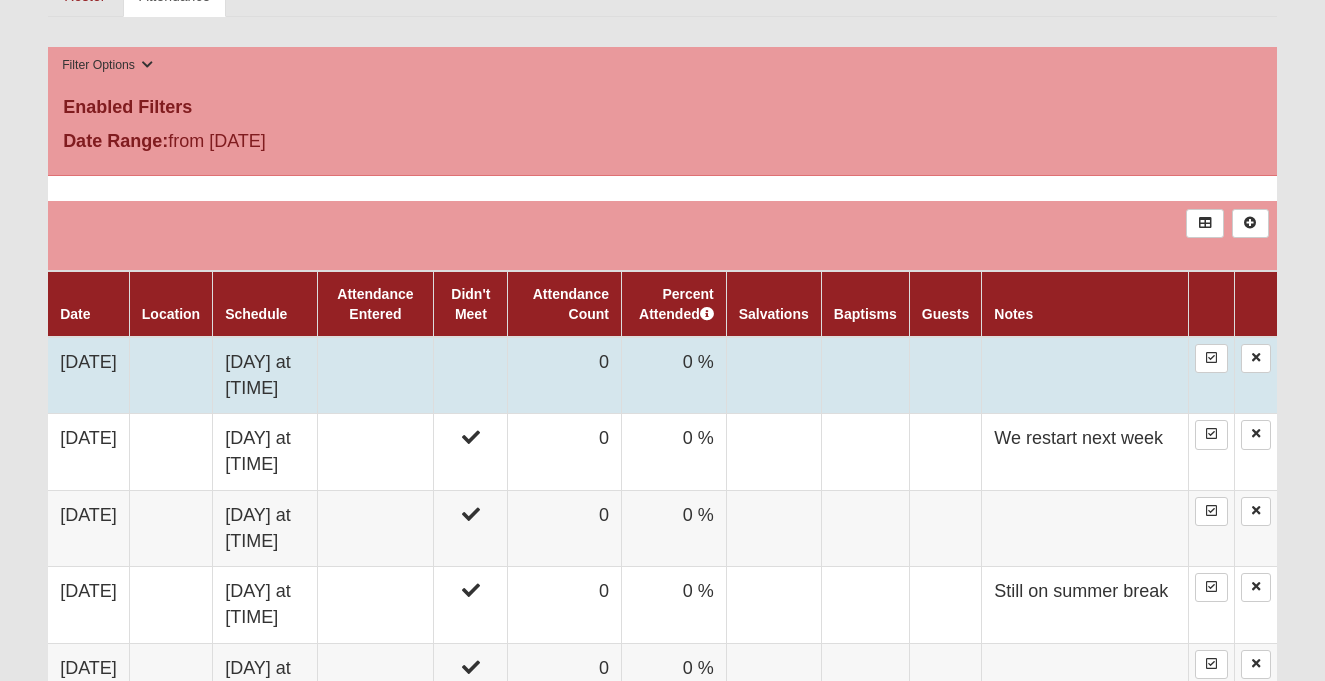 click on "0 %" at bounding box center [673, 375] 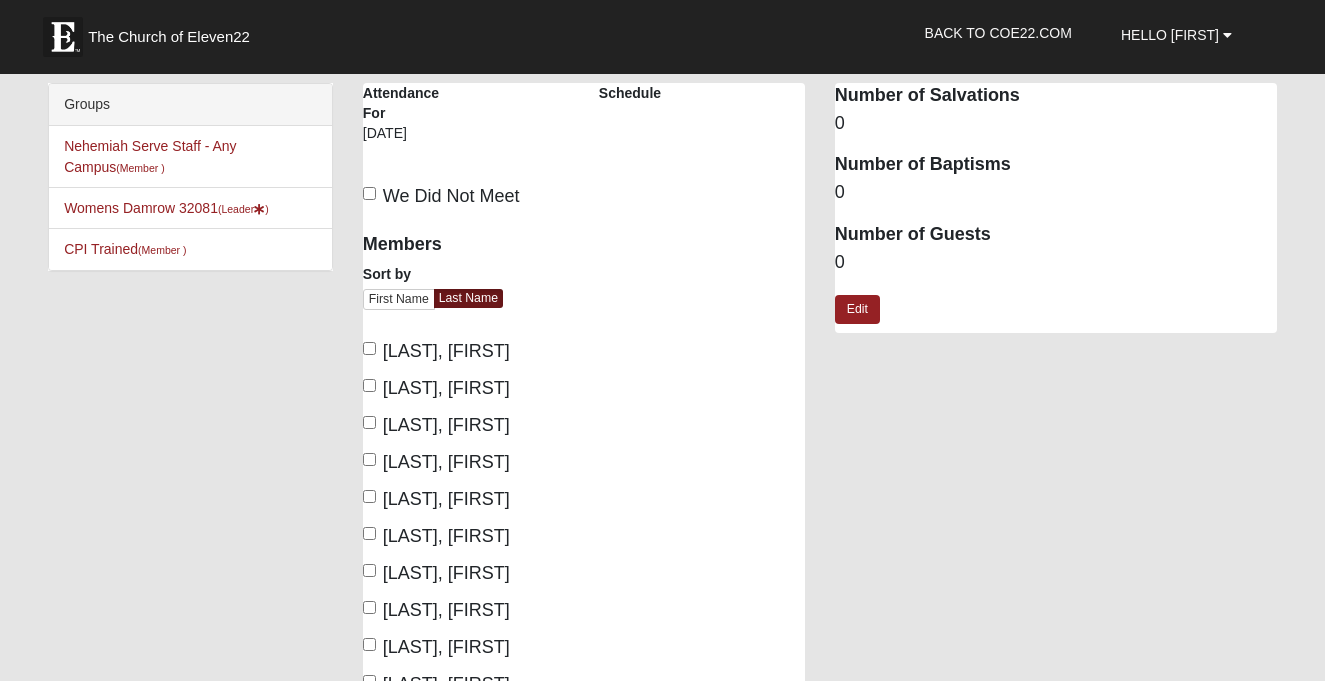 scroll, scrollTop: 0, scrollLeft: 0, axis: both 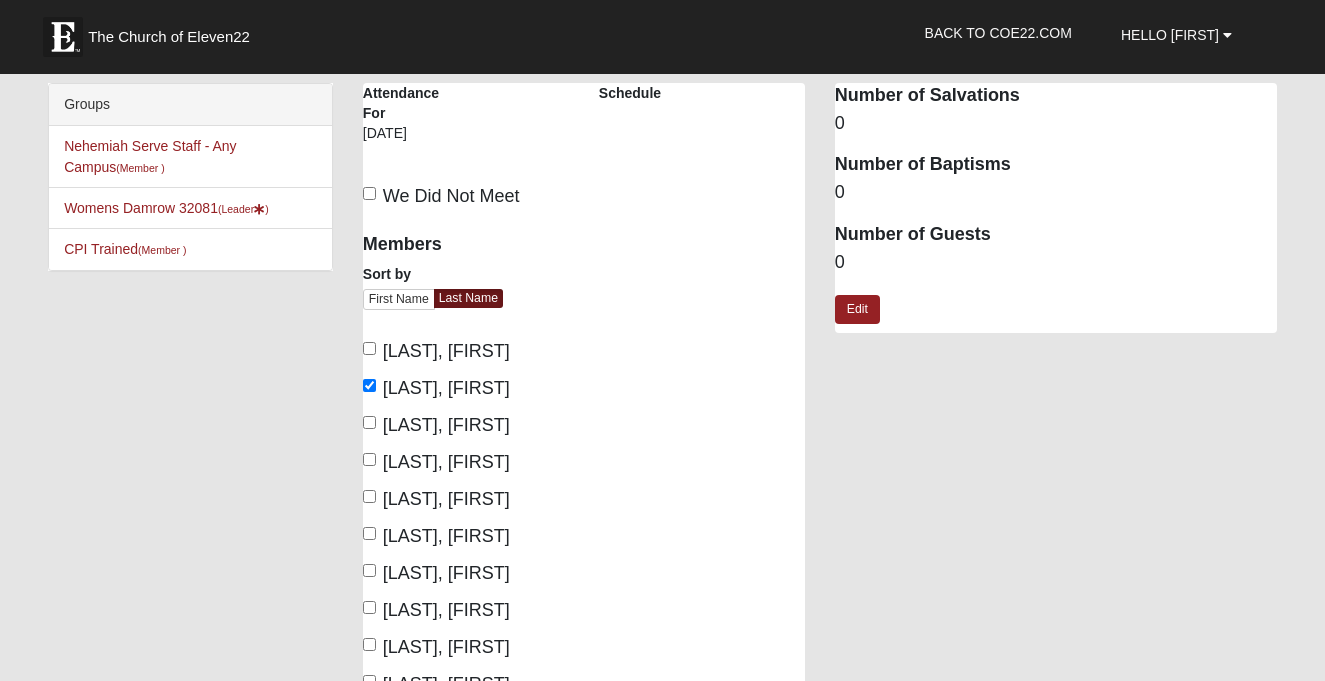 click on "Bradshaw, Carol" at bounding box center [369, 422] 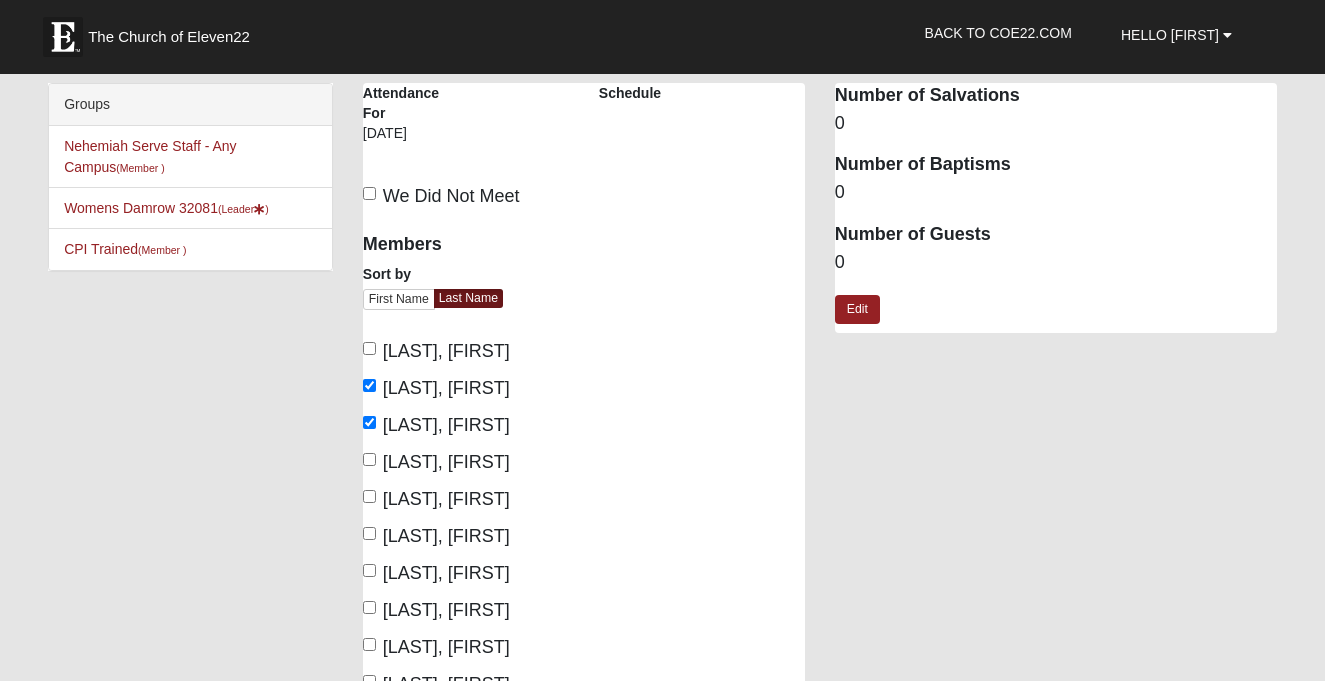 click on "Damrow, Jeanne" at bounding box center (369, 459) 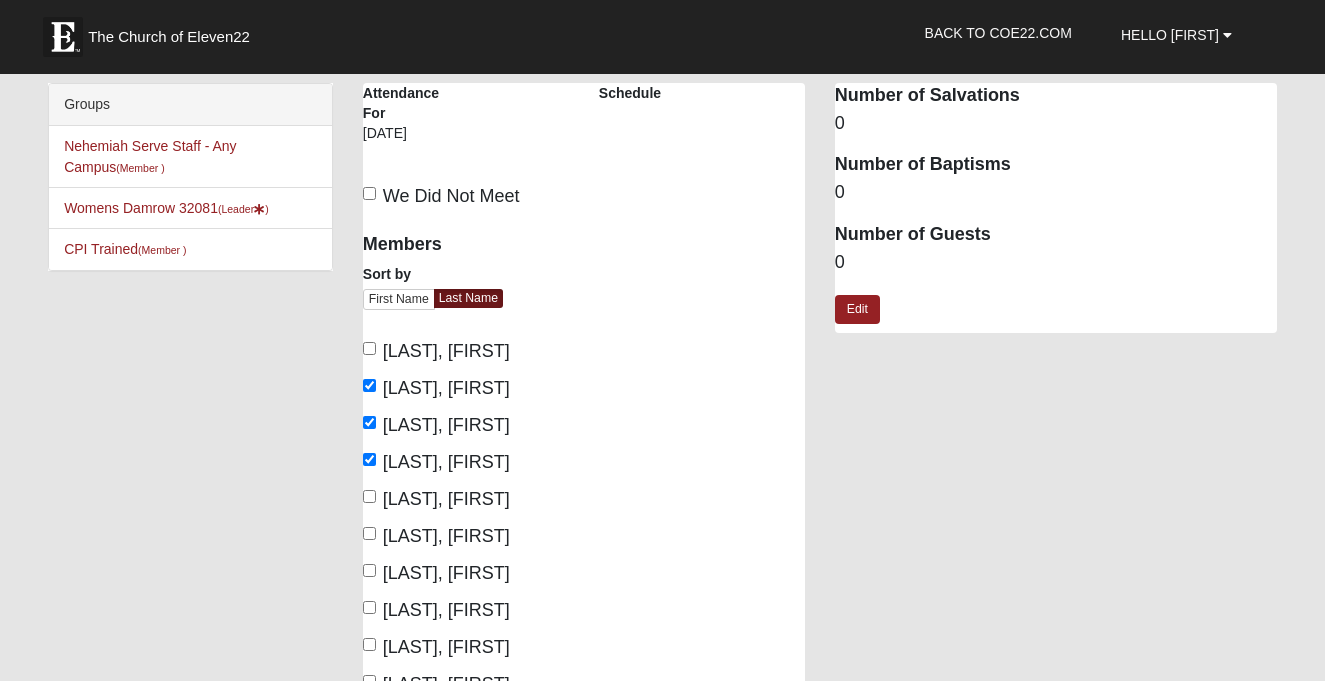 click on "Dehner, Sherry" at bounding box center (369, 496) 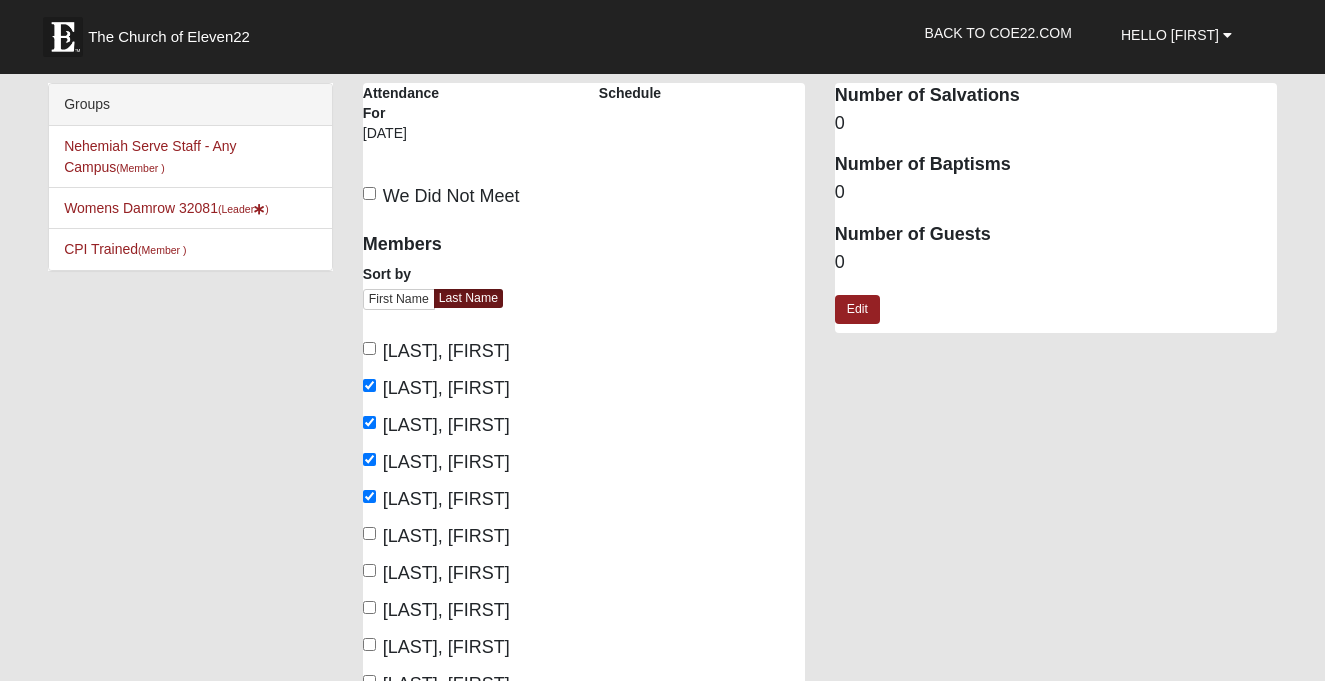 click on "Dudenkov, Liliya" at bounding box center (369, 533) 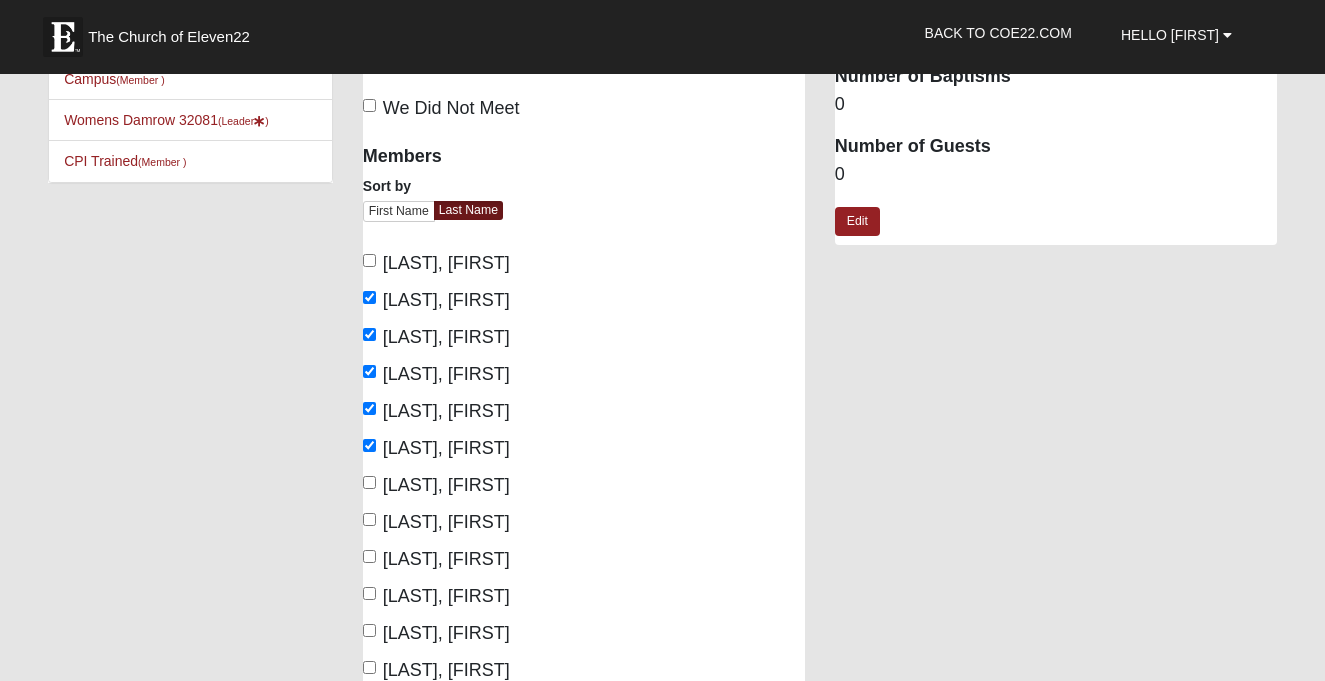 scroll, scrollTop: 107, scrollLeft: 0, axis: vertical 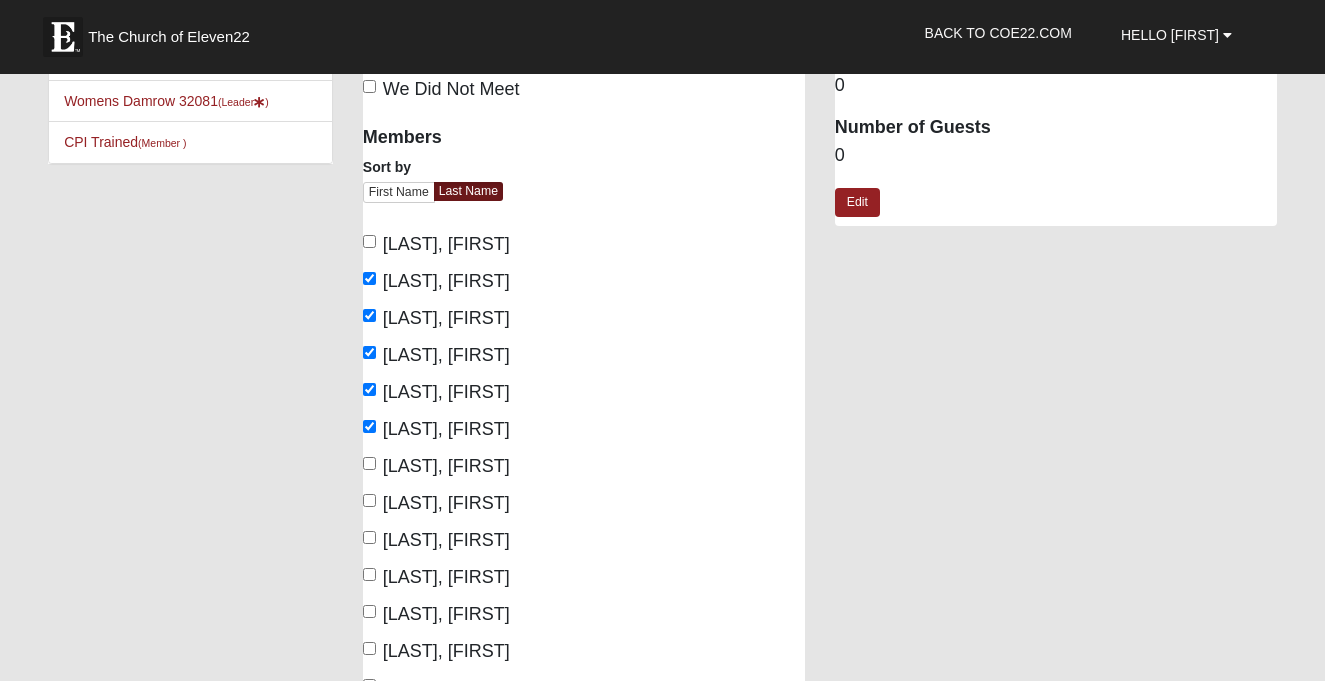 click on "Fields, Carrie" at bounding box center (436, 466) 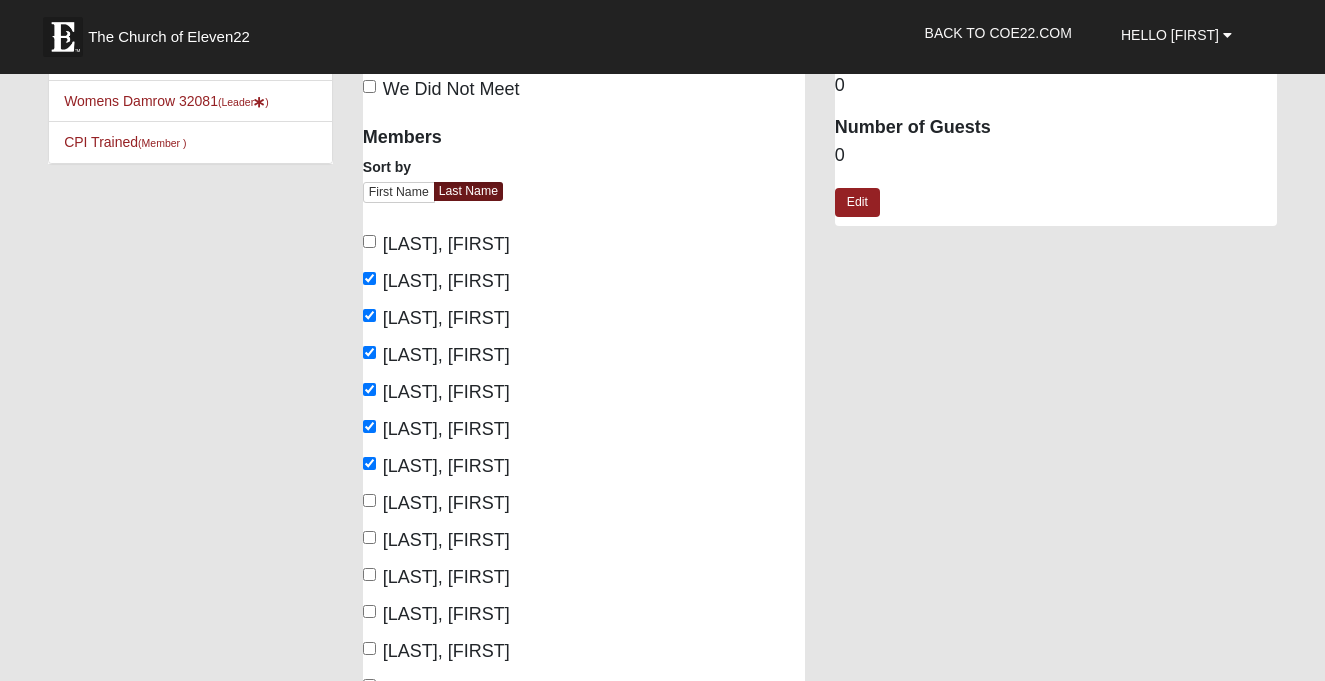 click on "Hayes, Jessica" at bounding box center [369, 500] 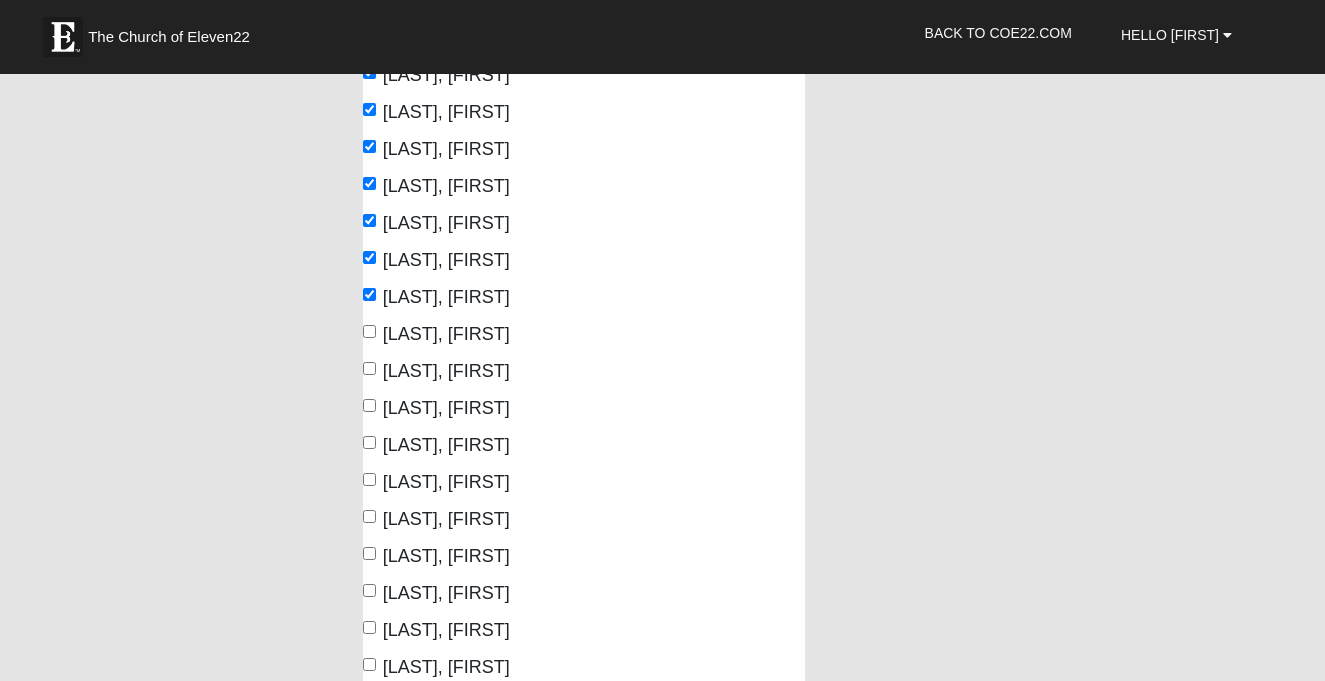 scroll, scrollTop: 329, scrollLeft: 0, axis: vertical 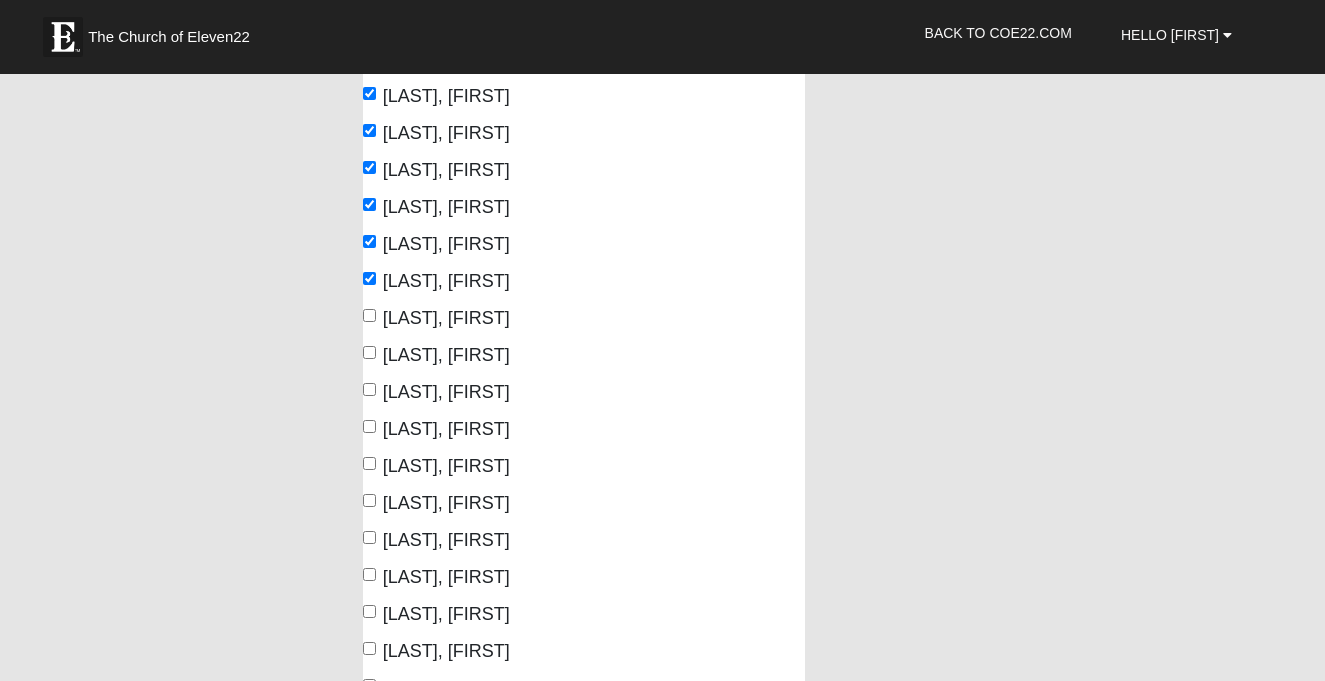 click on "Palmer, Shauna" at bounding box center (369, 500) 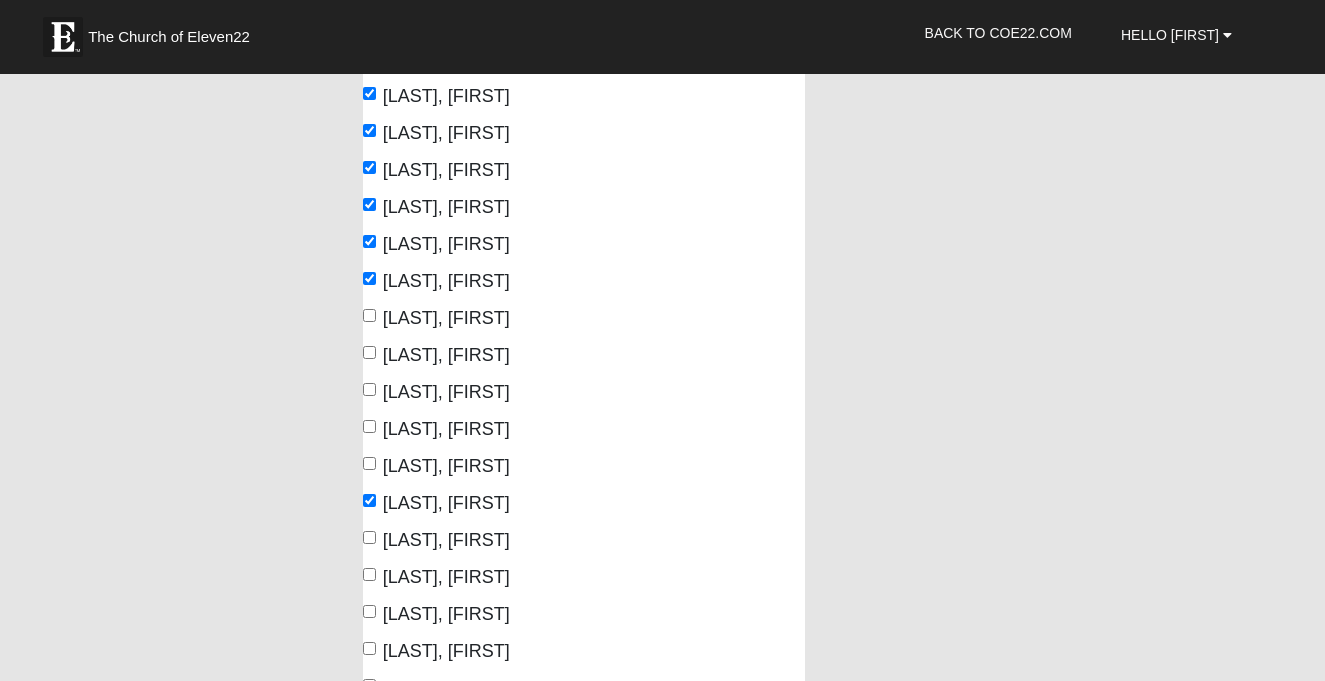 click on "Schafer, Colleen" at bounding box center (369, 574) 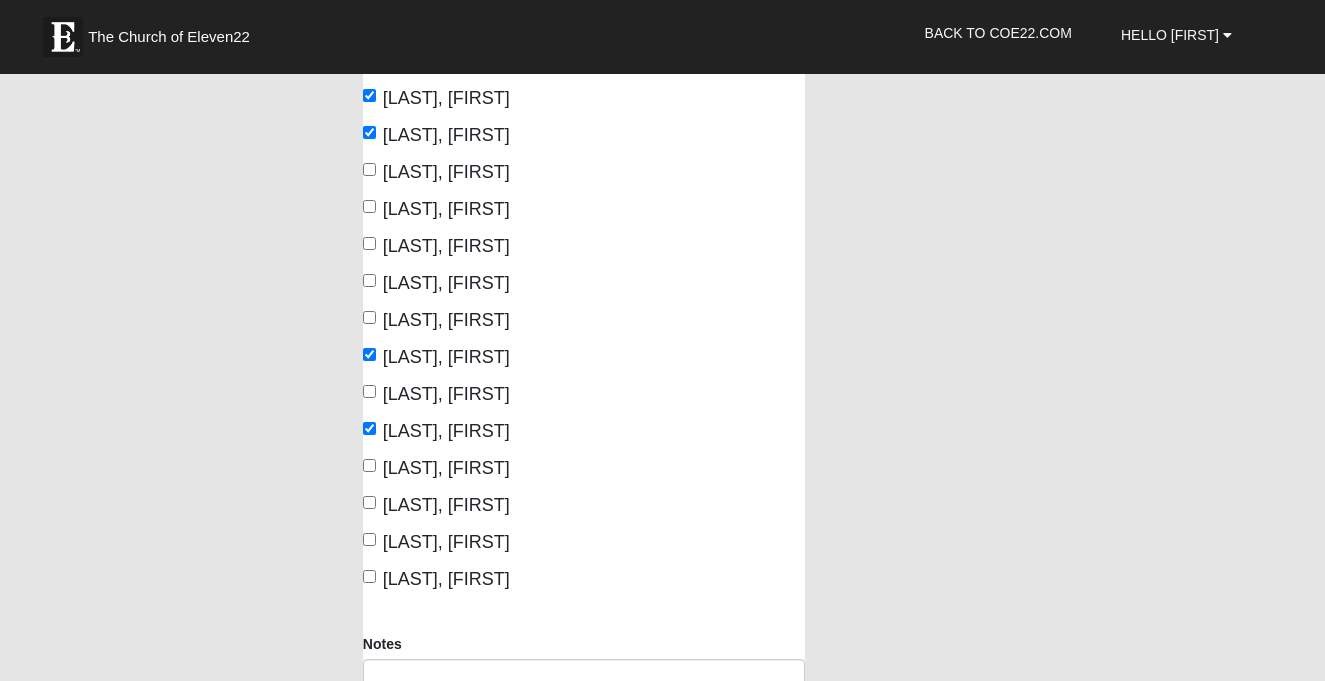 scroll, scrollTop: 480, scrollLeft: 0, axis: vertical 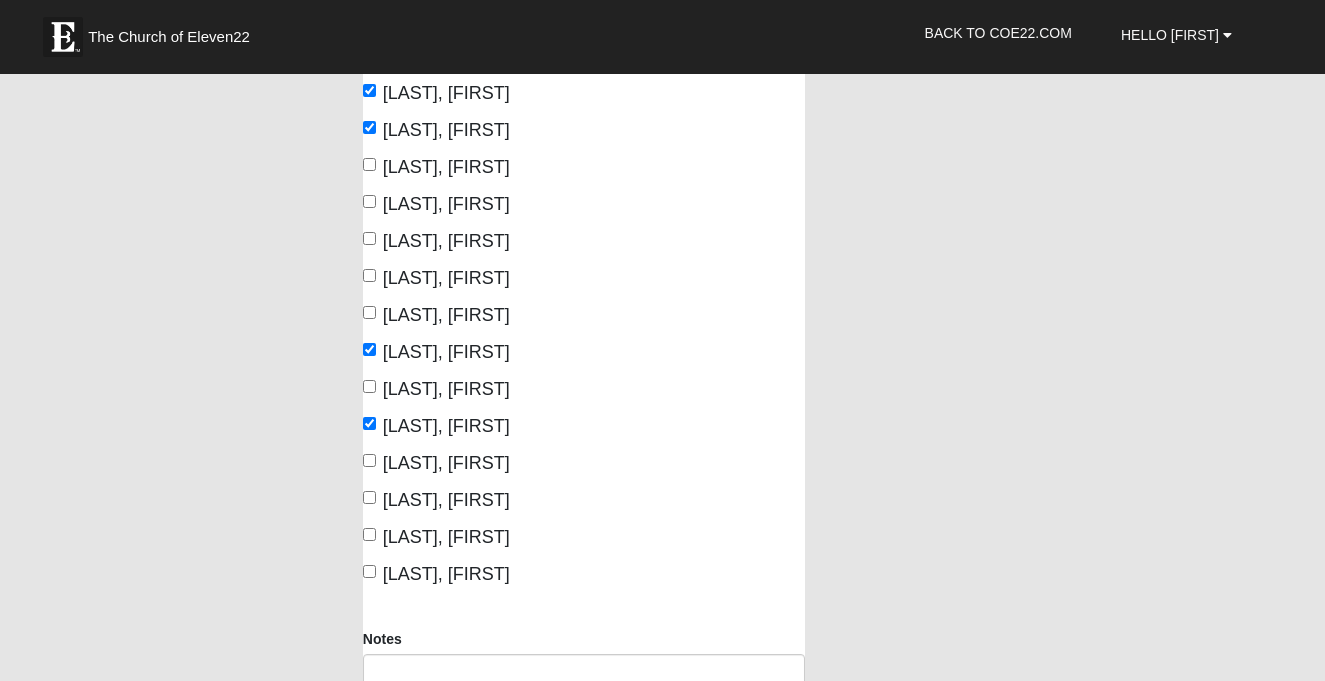 click on "Zavala, Shannon" at bounding box center (436, 574) 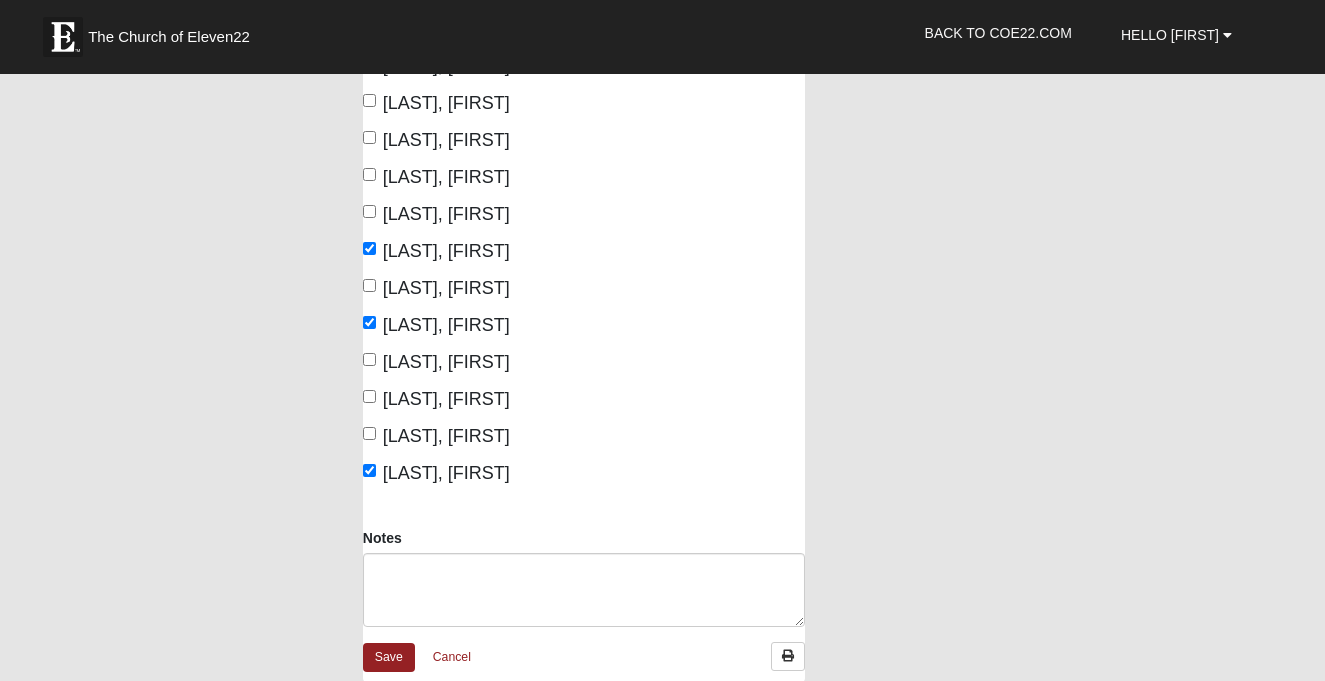 scroll, scrollTop: 615, scrollLeft: 0, axis: vertical 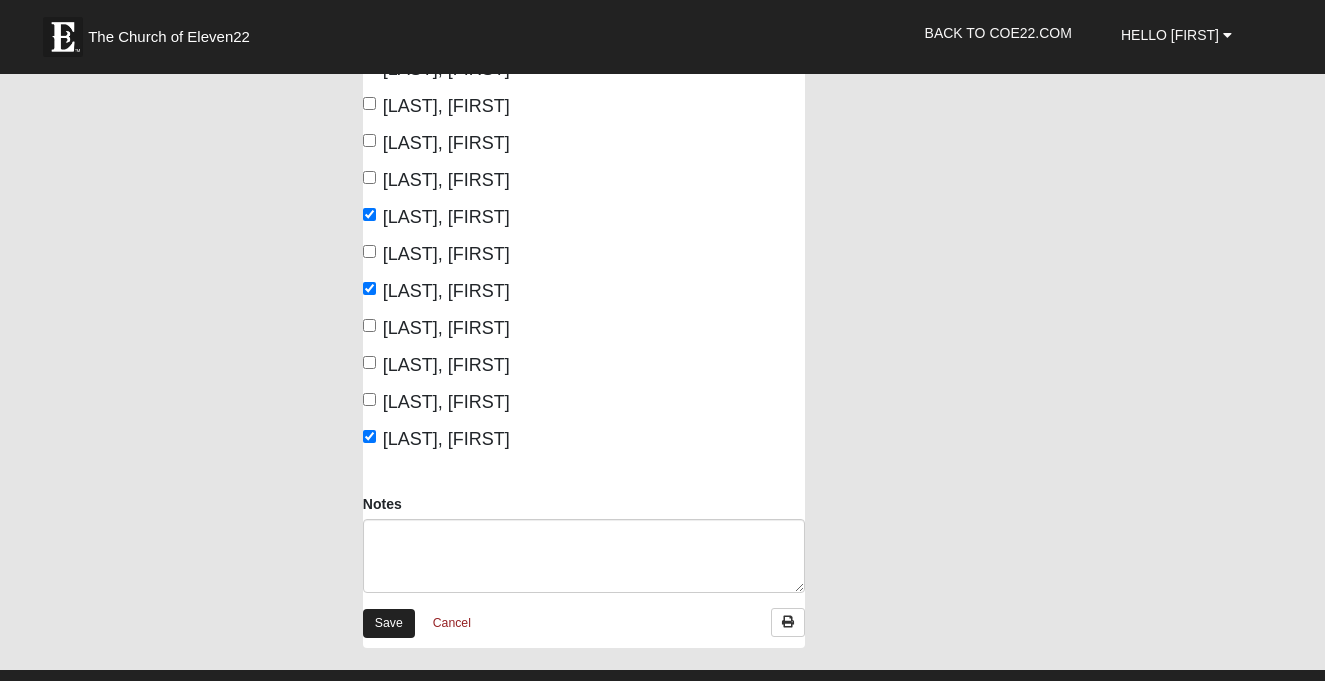 click on "Save" at bounding box center (389, 623) 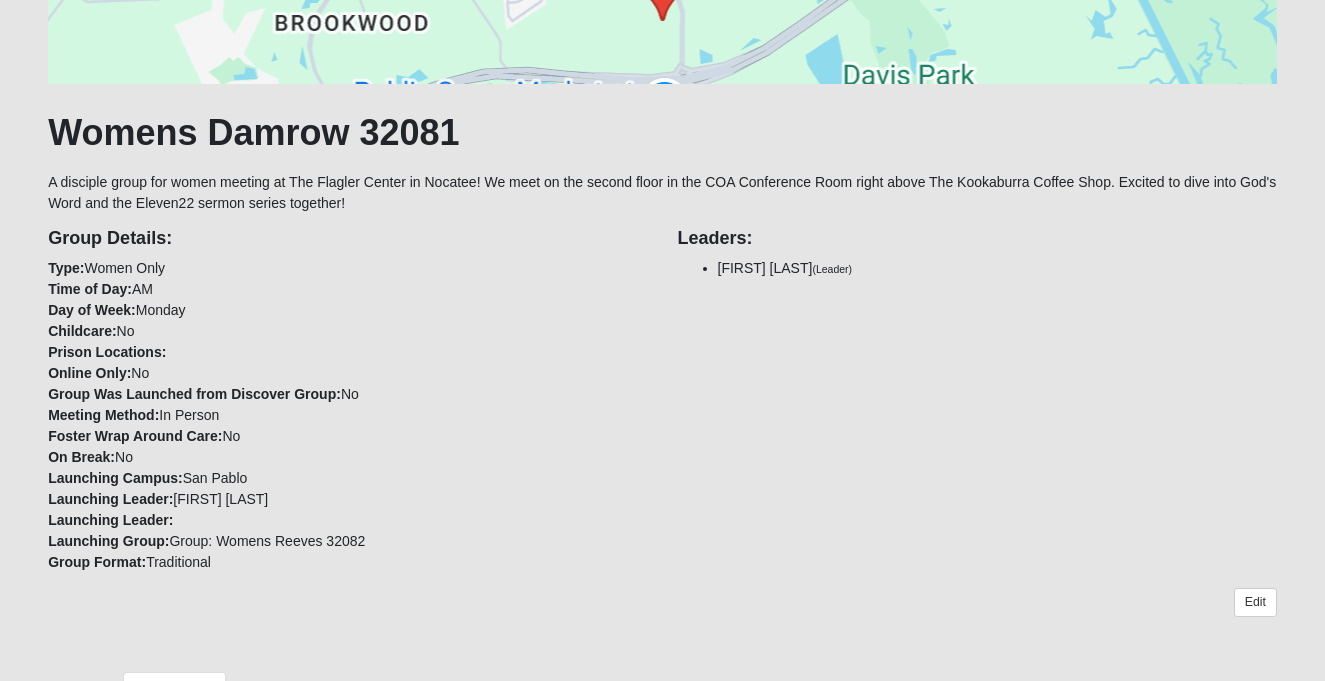 scroll, scrollTop: 277, scrollLeft: 0, axis: vertical 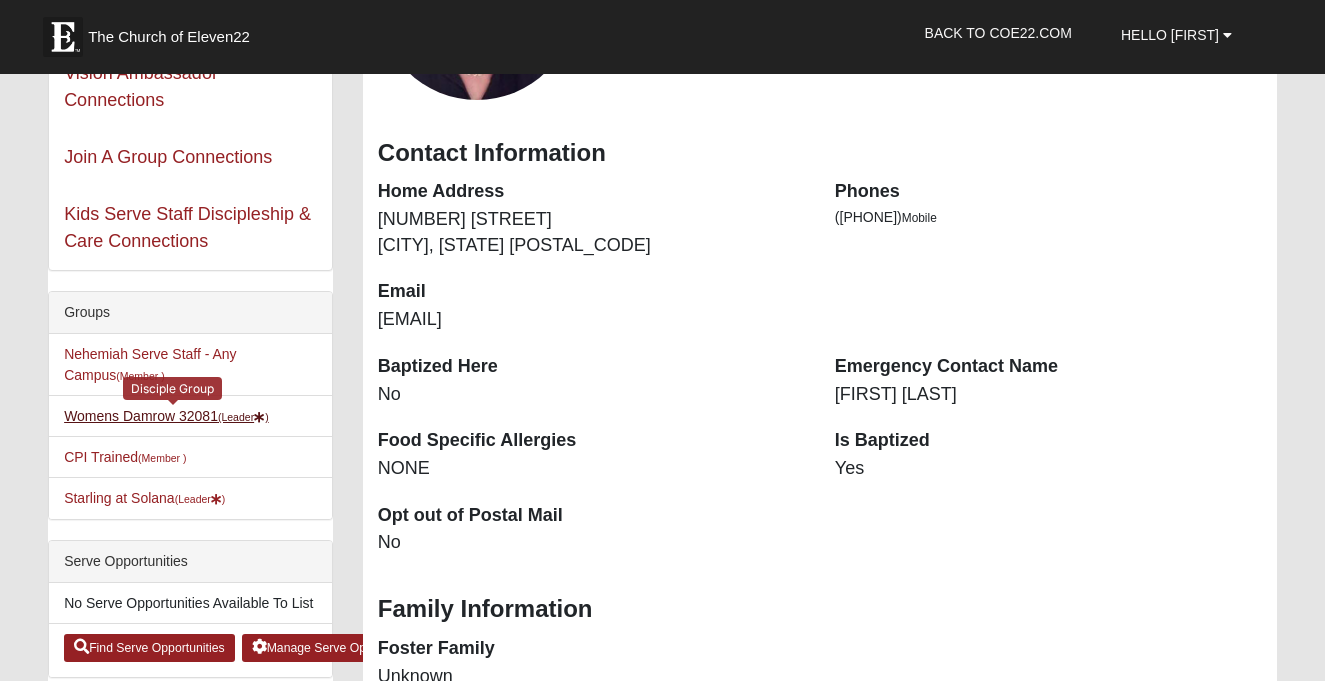 click on "[LAST] 32081 (Leader
)" at bounding box center (166, 416) 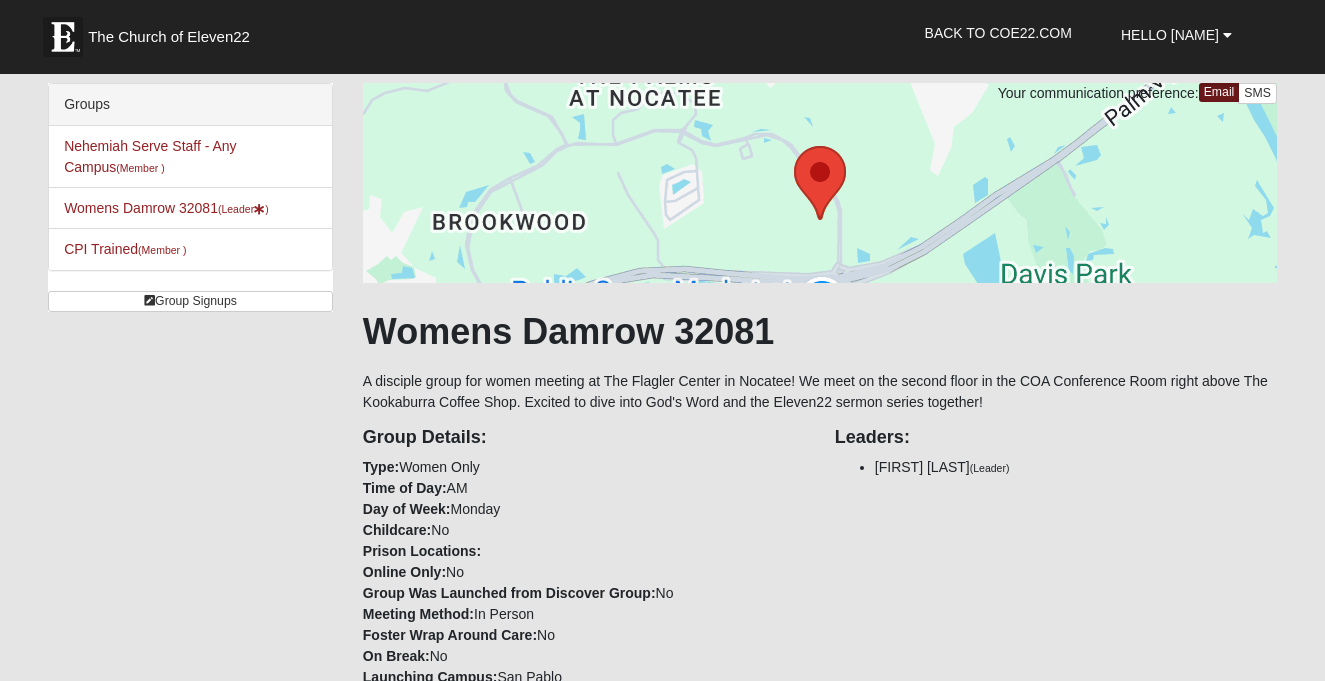 scroll, scrollTop: 0, scrollLeft: 0, axis: both 